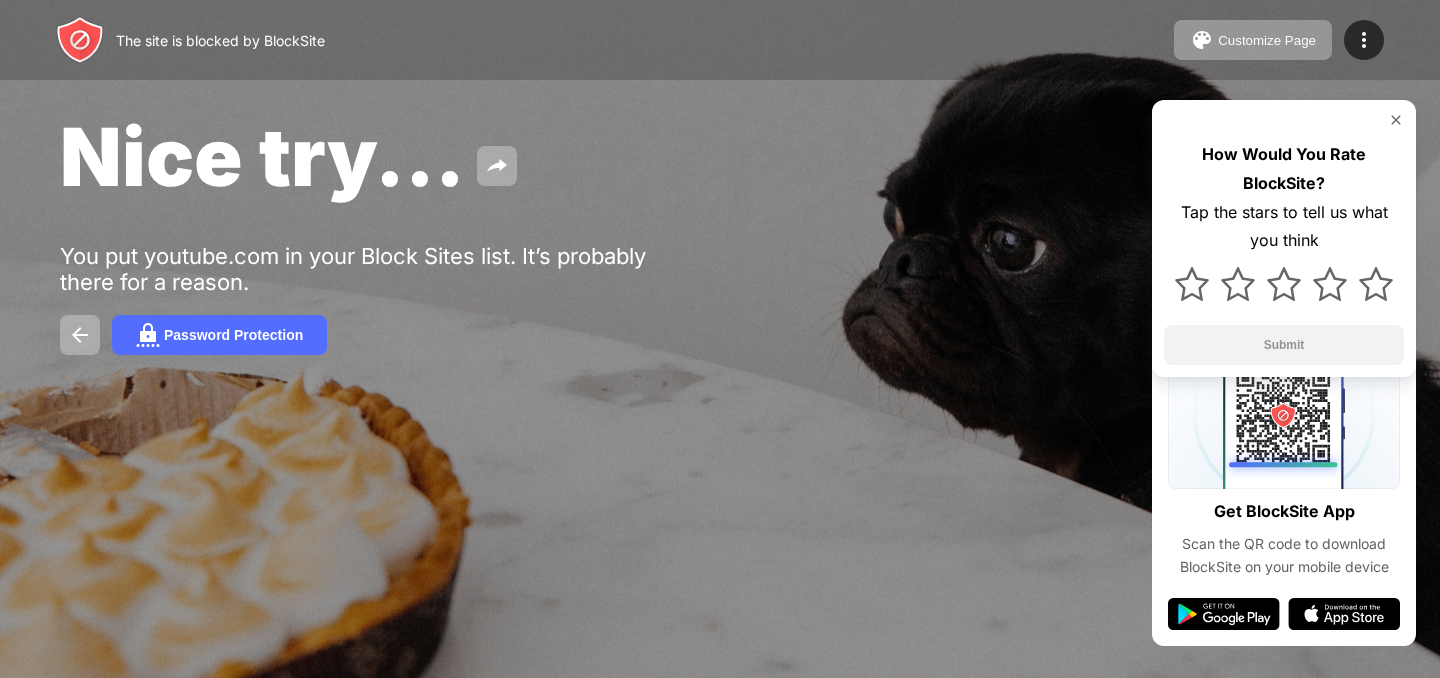scroll, scrollTop: 0, scrollLeft: 0, axis: both 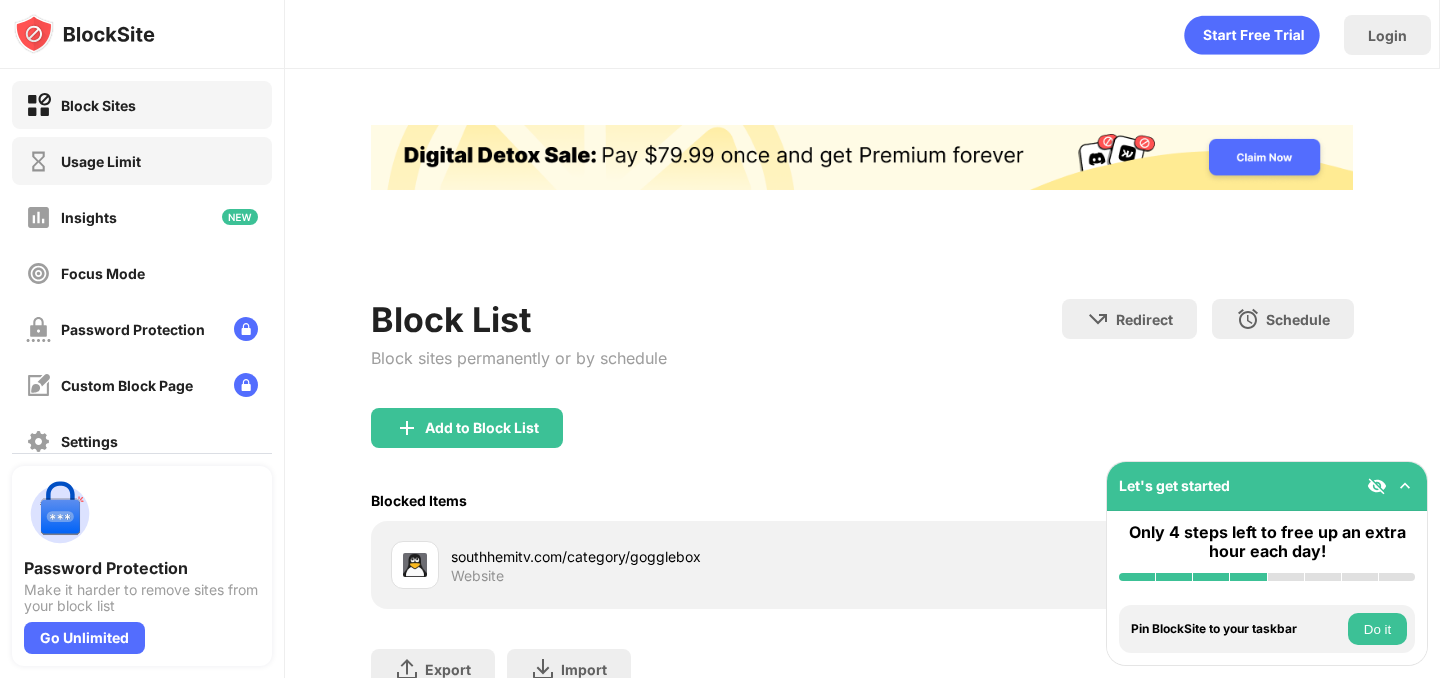 click on "Usage Limit" at bounding box center (101, 161) 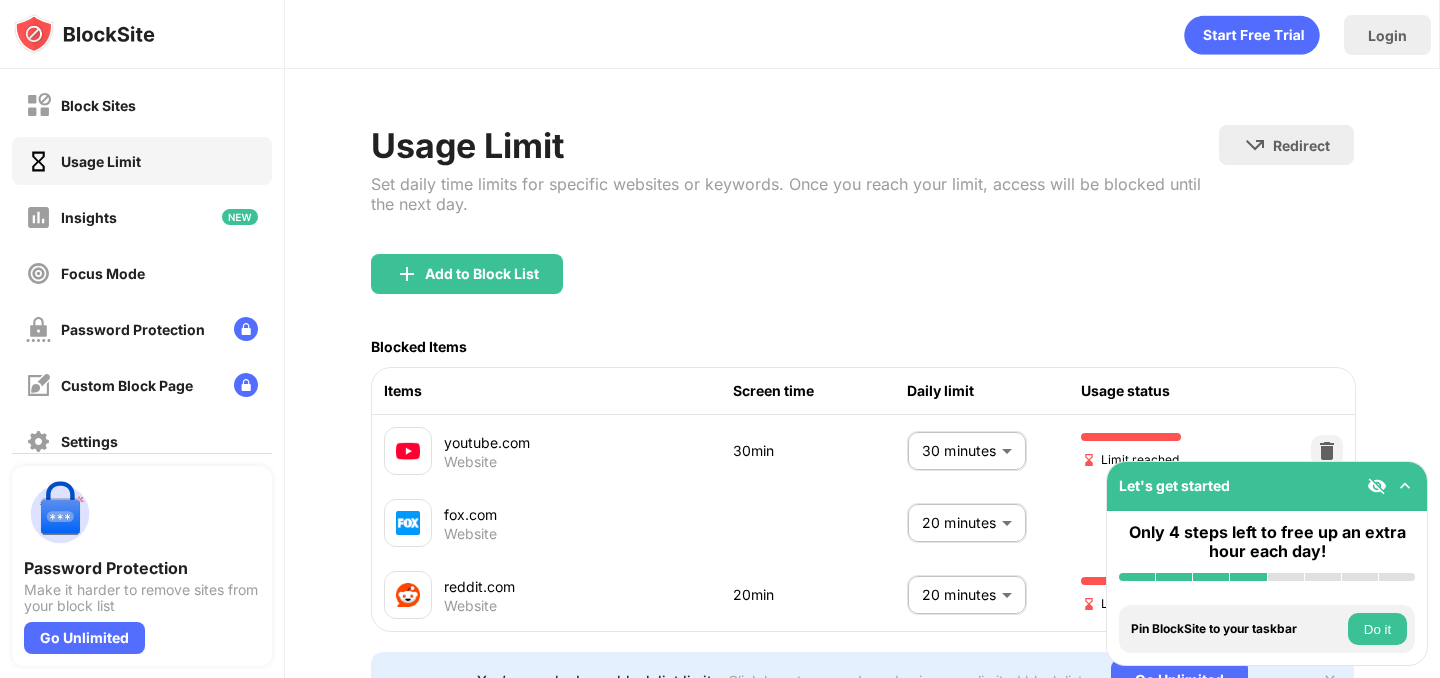 click on "Block Sites Usage Limit Insights Focus Mode Password Protection Custom Block Page Settings About Blocking Sync with other devices Disabled Password Protection Make it harder to remove sites from your block list Go Unlimited Let's get started Only 4 steps left to free up an extra hour each day! Install BlockSite Enable blocking by category Add at least 1 website to your blocklist Get personalized productivity suggestions Pin BlockSite to your taskbar Do it Check your productivity insights Do it Try visiting a site from your blocking list Do it Get our mobile app for free Do it Login Usage Limit Set daily time limits for specific websites or keywords. Once you reach your limit, access will be blocked until the next day. Redirect Choose a site to be redirected to when blocking is active Add to Block List Blocked Items Items Screen time Daily limit Usage status youtube.com Website 30min 30 minutes ** ​ Limit reached fox.com Website 20 minutes ** ​ reddit.com Website 20min 20 minutes ** ​ Limit reached" at bounding box center [720, 339] 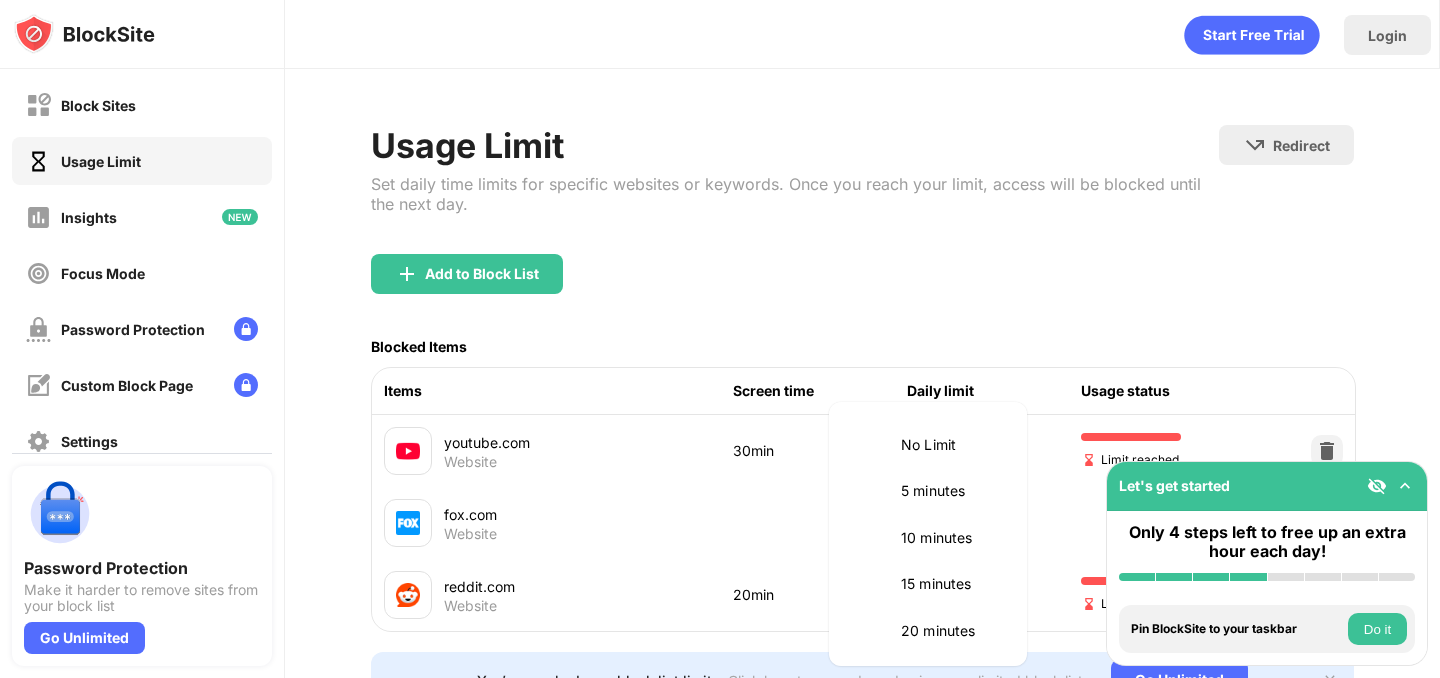 scroll, scrollTop: 189, scrollLeft: 0, axis: vertical 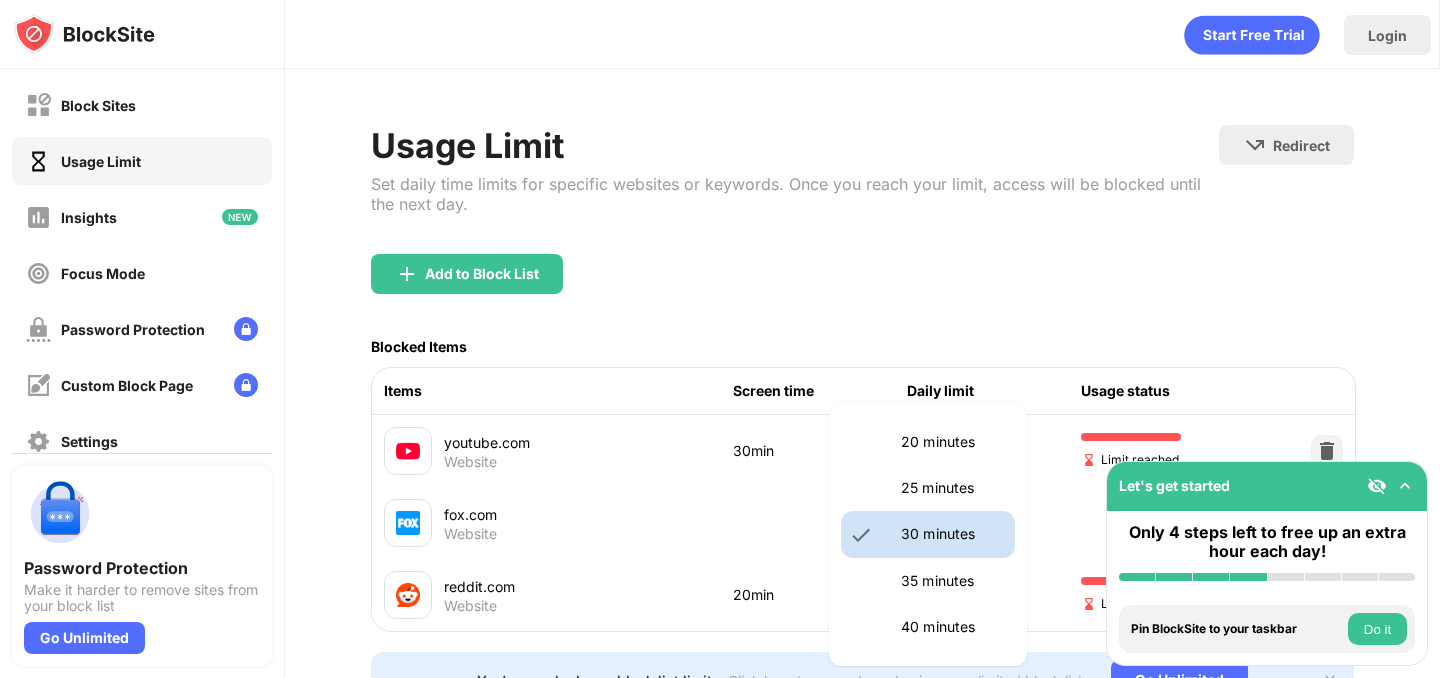 click on "20 minutes" at bounding box center (928, 442) 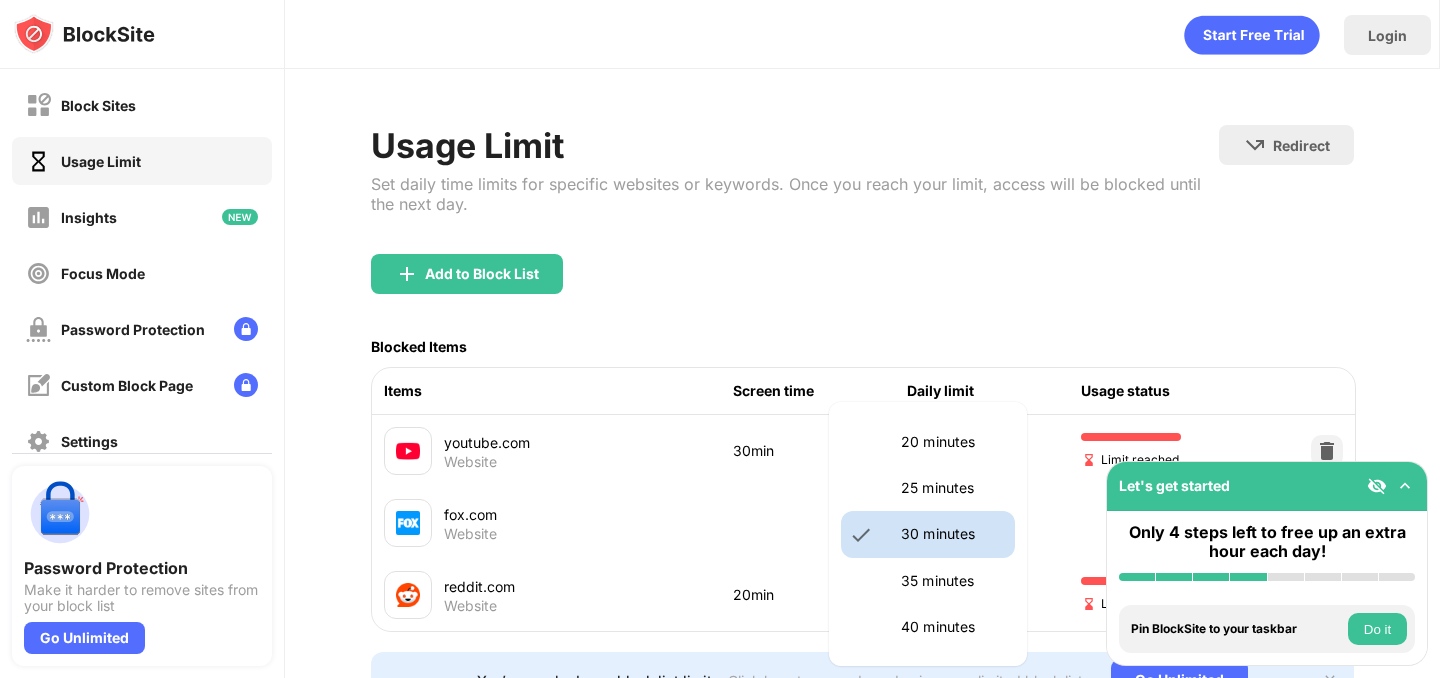type on "**" 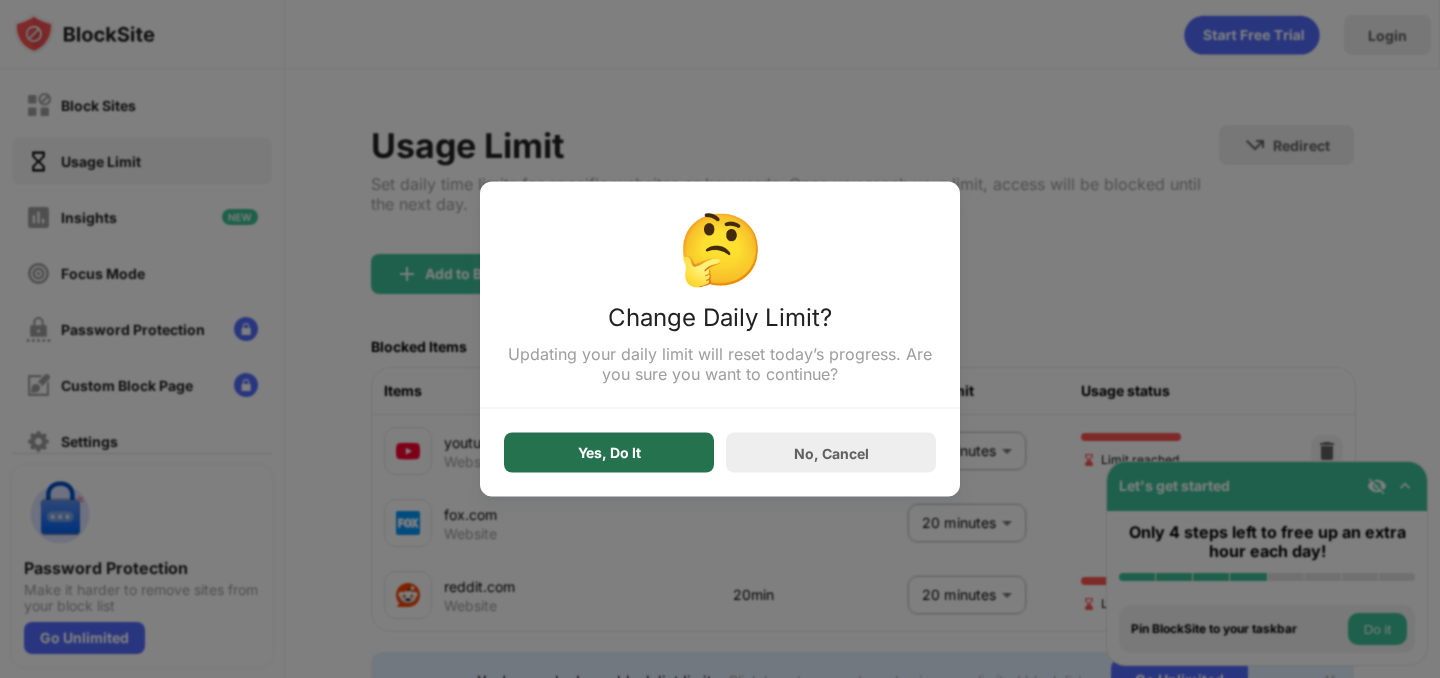 click on "Yes, Do It" at bounding box center [609, 453] 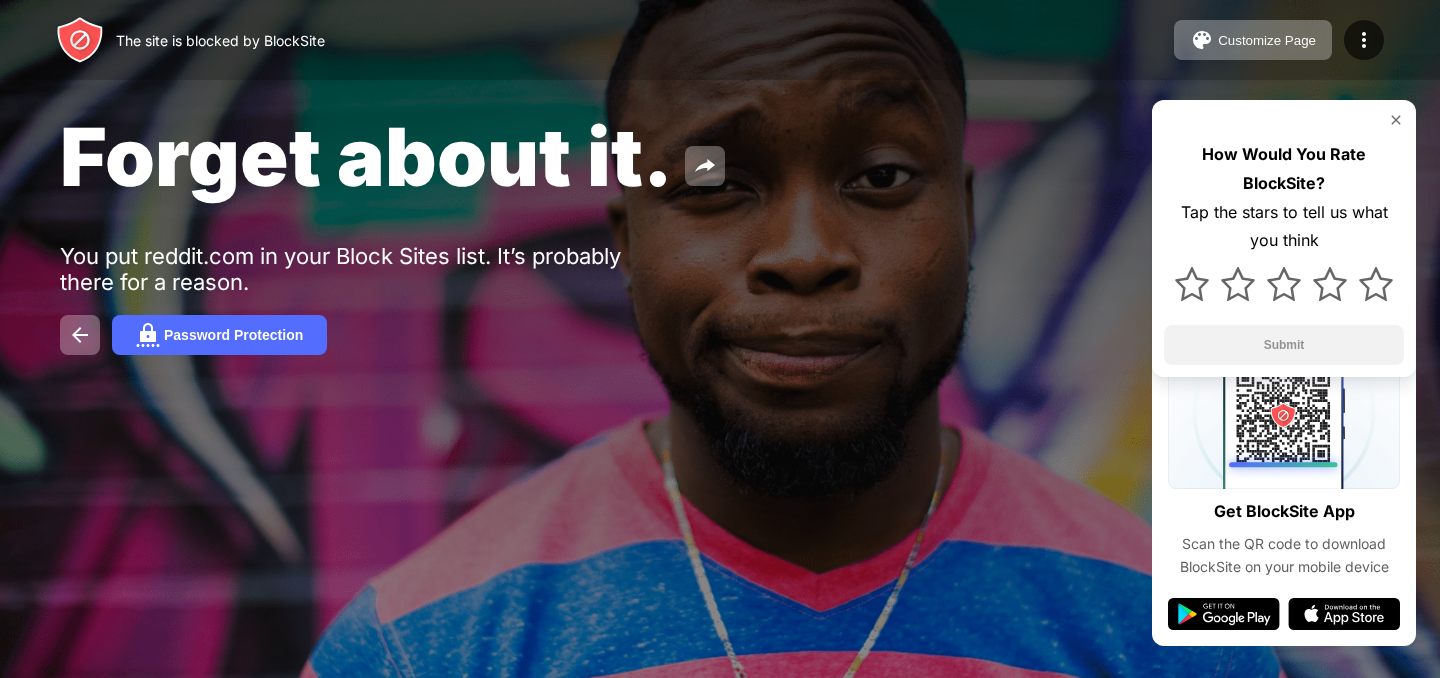 scroll, scrollTop: 0, scrollLeft: 0, axis: both 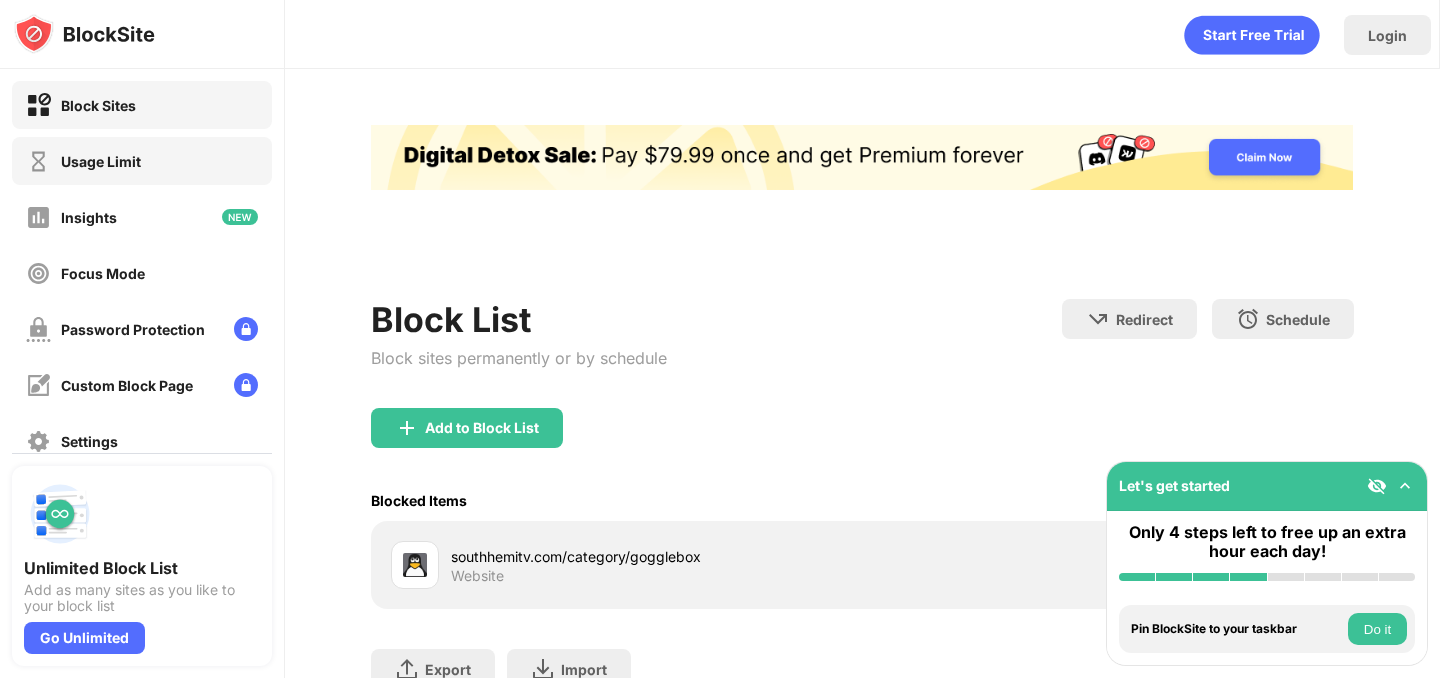 click on "Usage Limit" at bounding box center [142, 161] 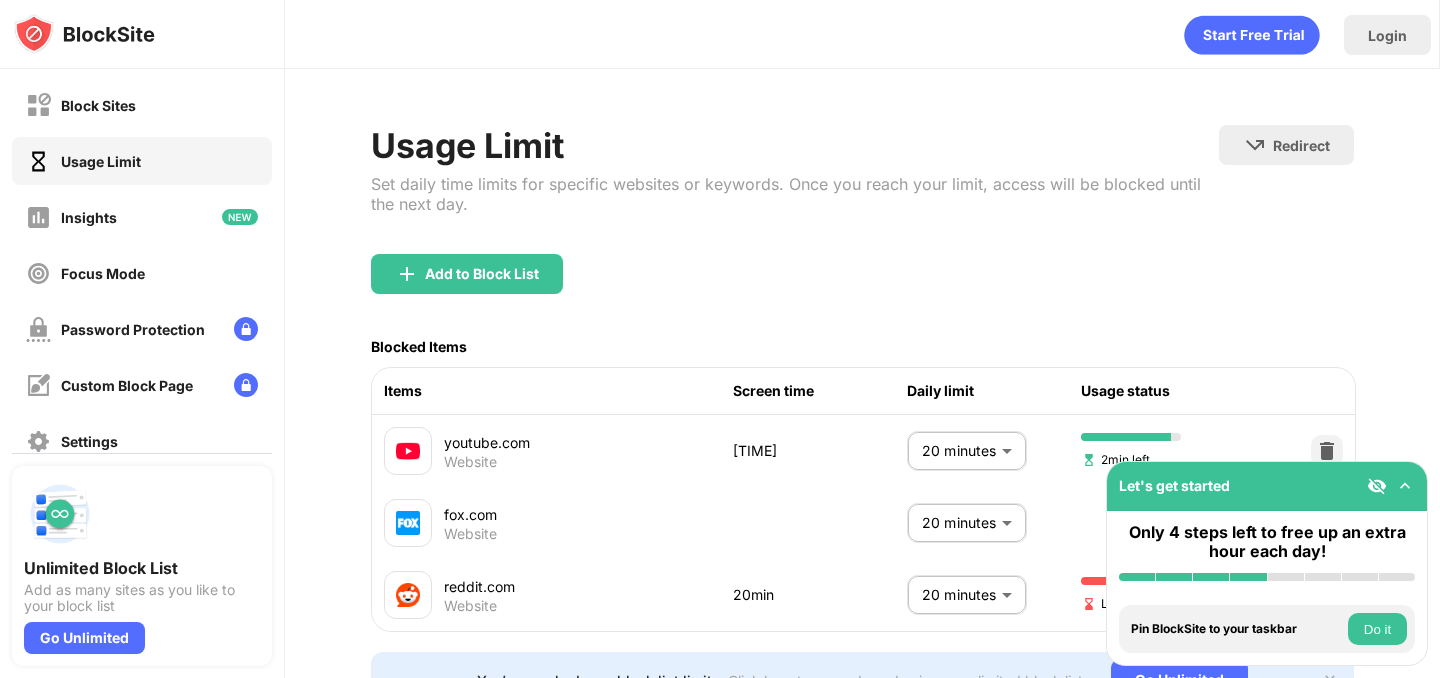 click on "Block Sites Usage Limit Insights Focus Mode Password Protection Custom Block Page Settings About Blocking Sync with other devices Disabled Unlimited Block List Add as many sites as you like to your block list Go Unlimited Let's get started Only 4 steps left to free up an extra hour each day! Install BlockSite Enable blocking by category Add at least 1 website to your blocklist Get personalized productivity suggestions Pin BlockSite to your taskbar Do it Check your productivity insights Do it Try visiting a site from your blocking list Do it Get our mobile app for free Do it Login Usage Limit Set daily time limits for specific websites or keywords. Once you reach your limit, access will be blocked until the next day. Redirect Choose a site to be redirected to when blocking is active Add to Block List Blocked Items Items Screen time Daily limit Usage status youtube.com Website 18min 20 minutes ** ​ 2min left fox.com Website 20 minutes ** ​ reddit.com Website 20min 20 minutes ** ​ Limit reached" at bounding box center [720, 339] 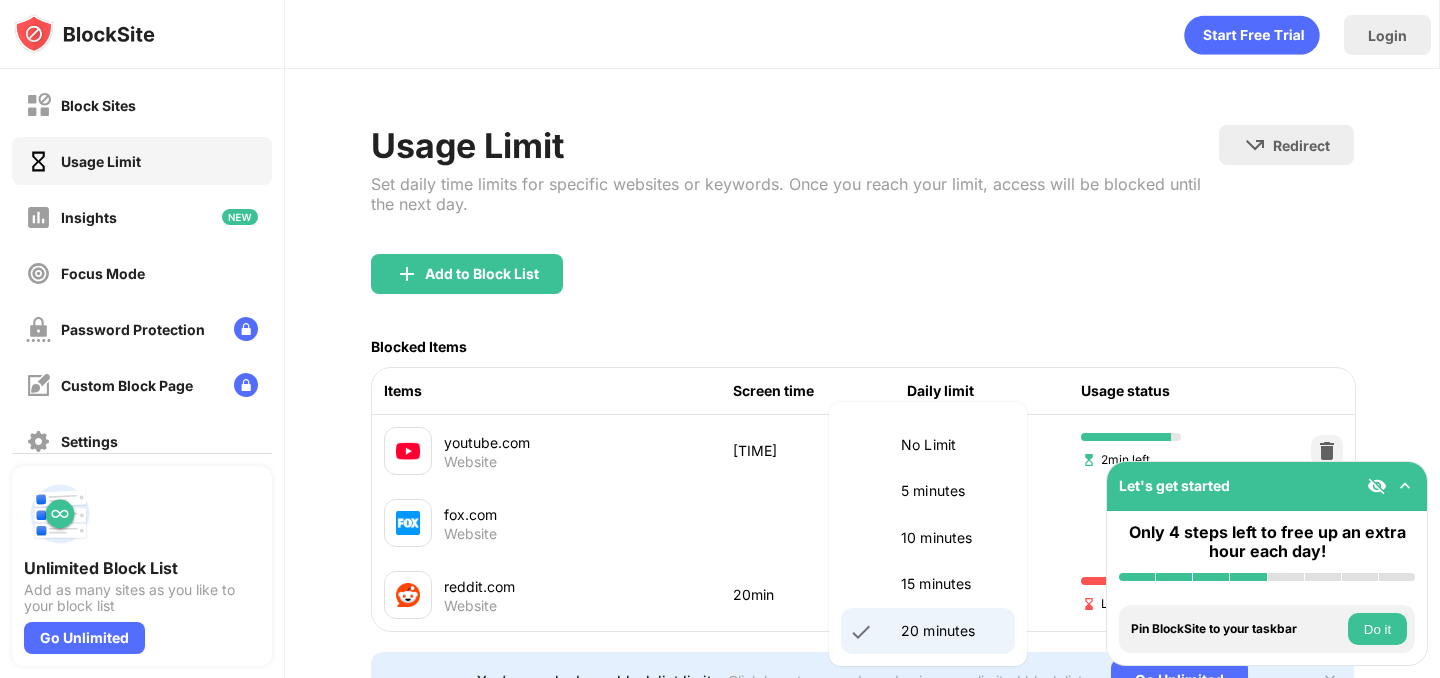 click at bounding box center [720, 339] 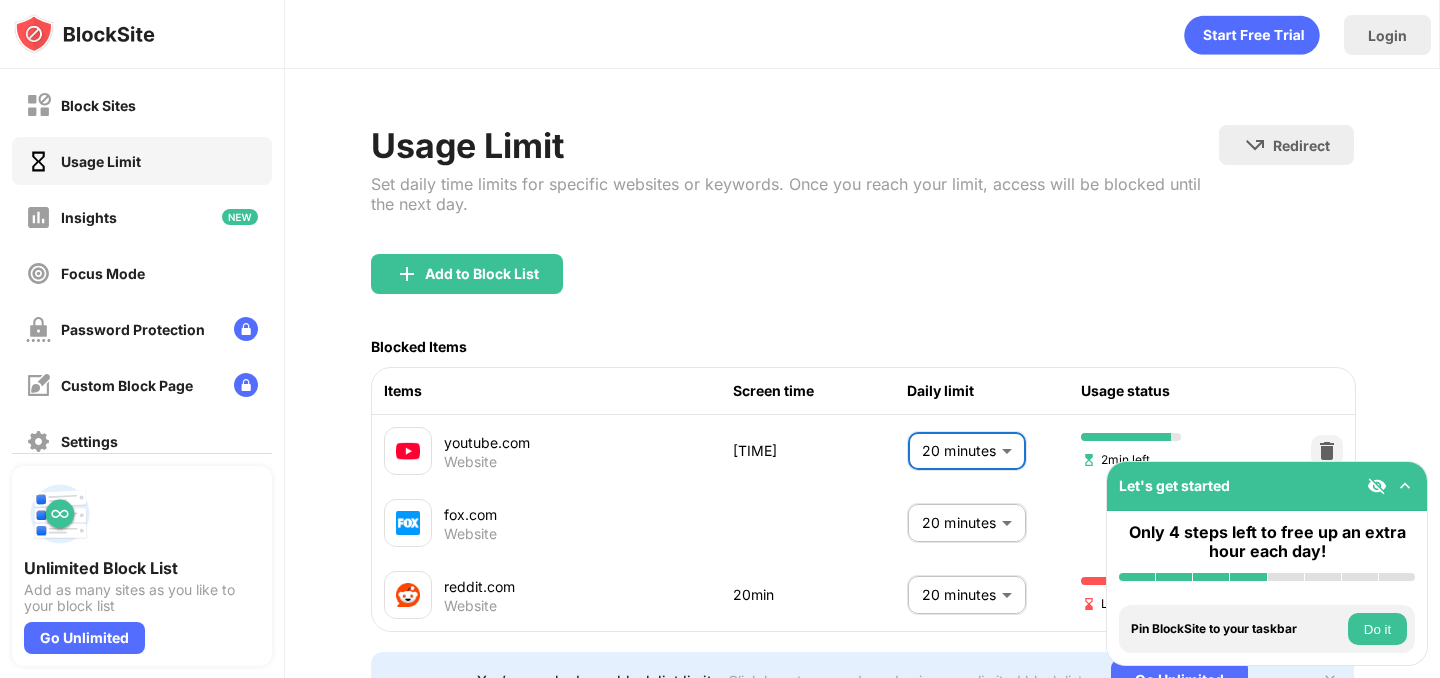 click on "Block Sites Usage Limit Insights Focus Mode Password Protection Custom Block Page Settings About Blocking Sync with other devices Disabled Unlimited Block List Add as many sites as you like to your block list Go Unlimited Let's get started Only 4 steps left to free up an extra hour each day! Install BlockSite Enable blocking by category Add at least 1 website to your blocklist Get personalized productivity suggestions Pin BlockSite to your taskbar Do it Check your productivity insights Do it Try visiting a site from your blocking list Do it Get our mobile app for free Do it Login Usage Limit Set daily time limits for specific websites or keywords. Once you reach your limit, access will be blocked until the next day. Redirect Choose a site to be redirected to when blocking is active Add to Block List Blocked Items Items Screen time Daily limit Usage status youtube.com Website 18min 20 minutes ** ​ 2min left fox.com Website 20 minutes ** ​ reddit.com Website 20min 20 minutes ** ​ Limit reached" at bounding box center (720, 339) 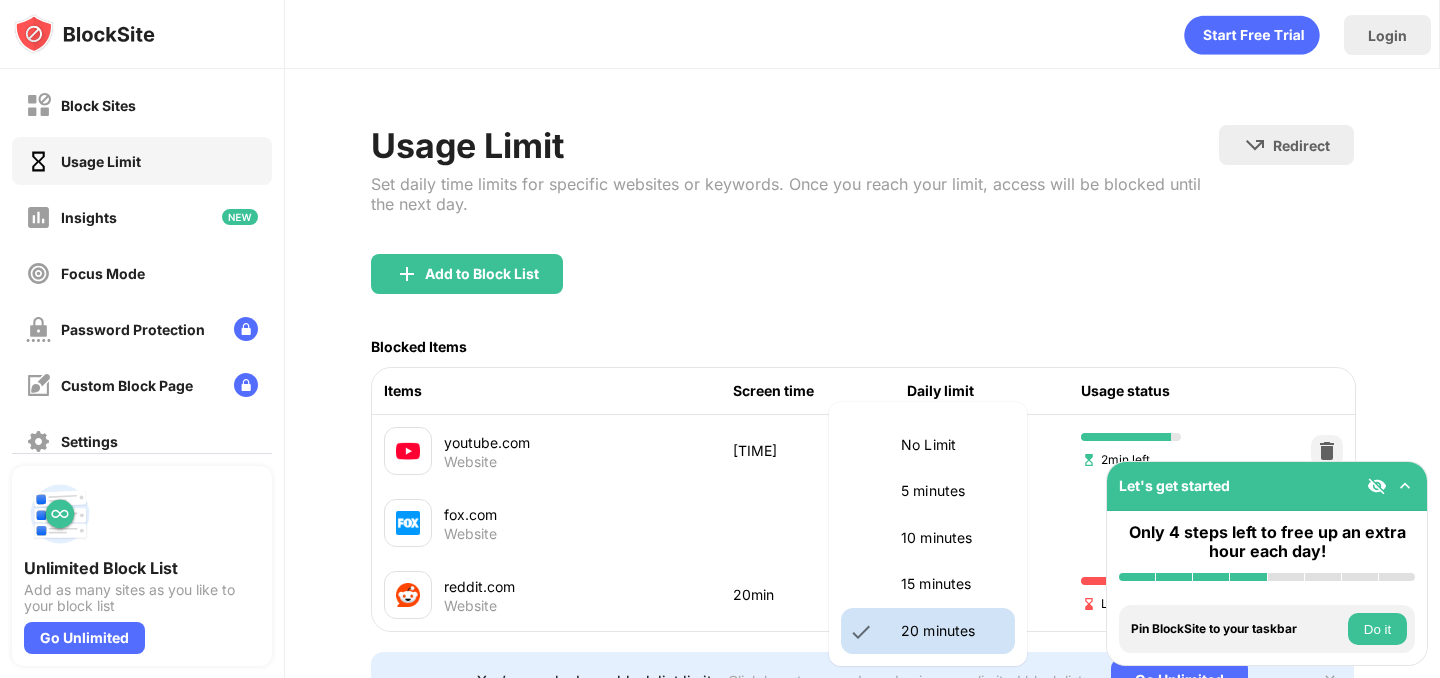 click on "15 minutes" at bounding box center [952, 584] 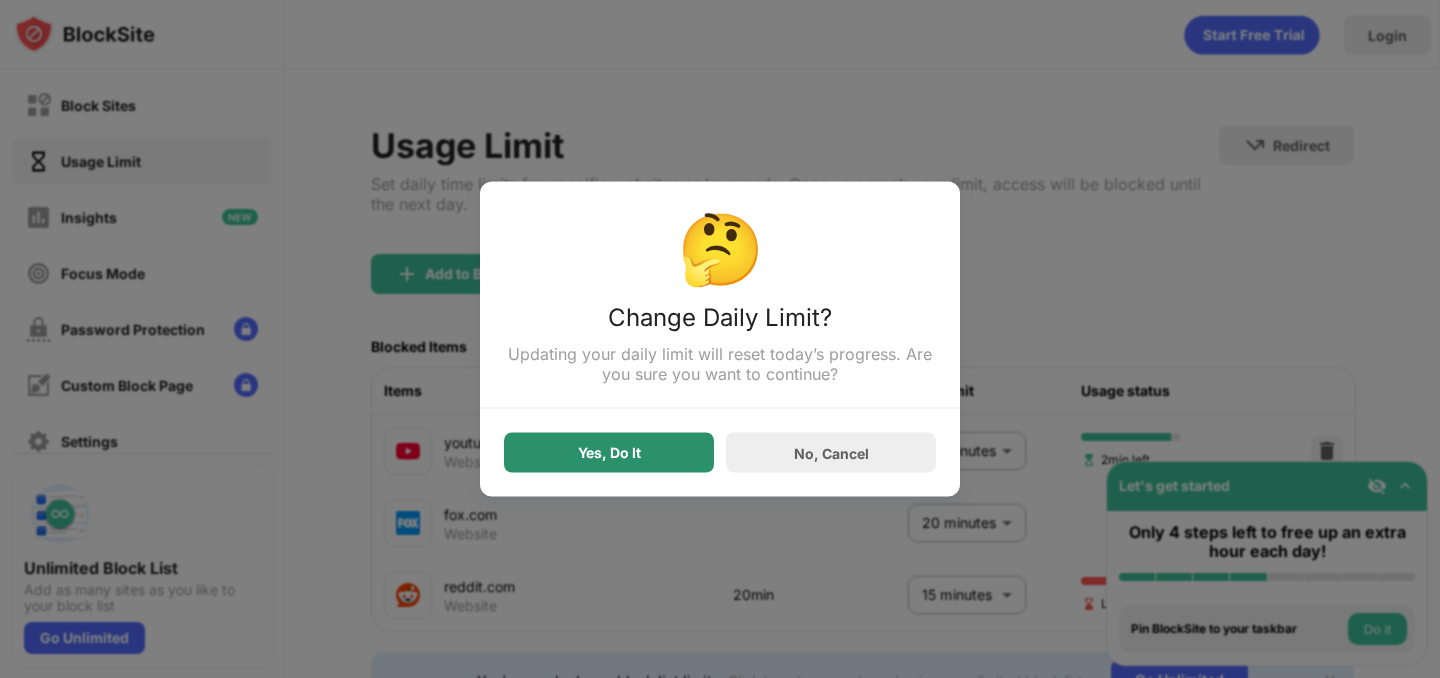click on "Yes, Do It" at bounding box center [609, 453] 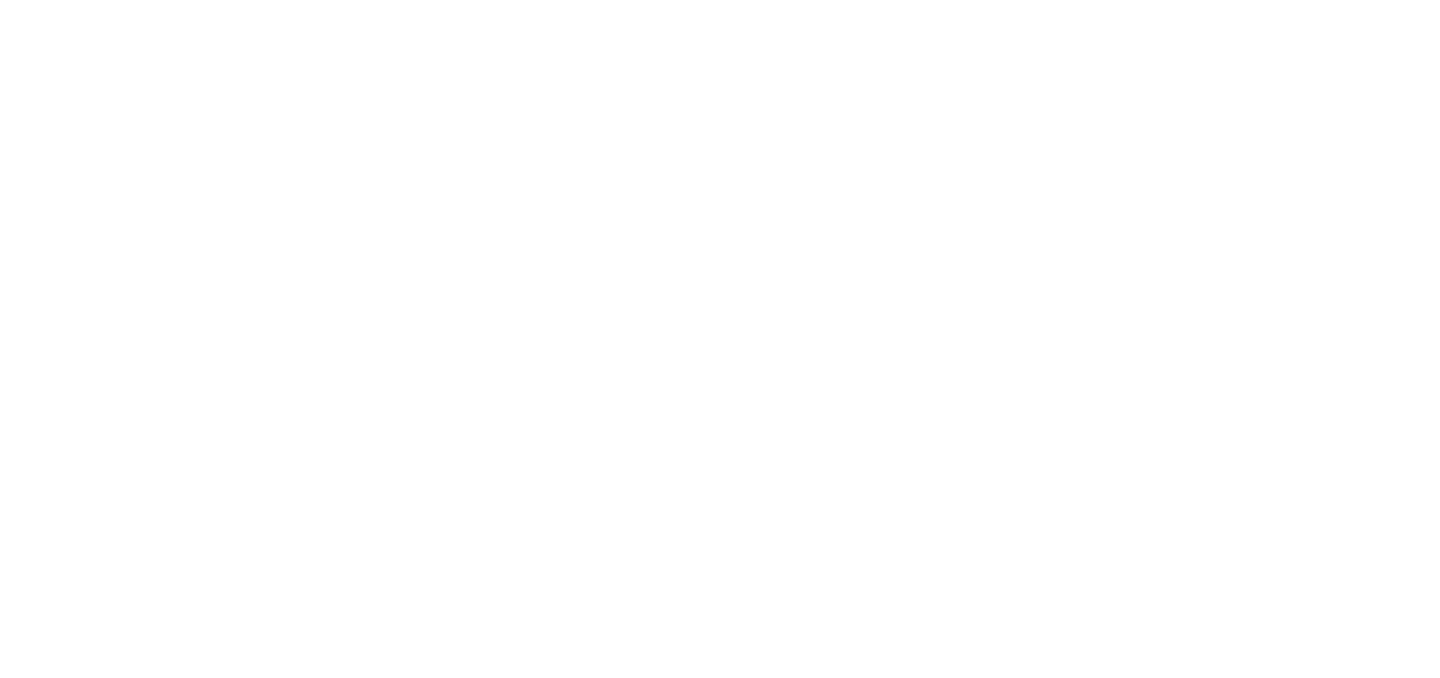 scroll, scrollTop: 0, scrollLeft: 0, axis: both 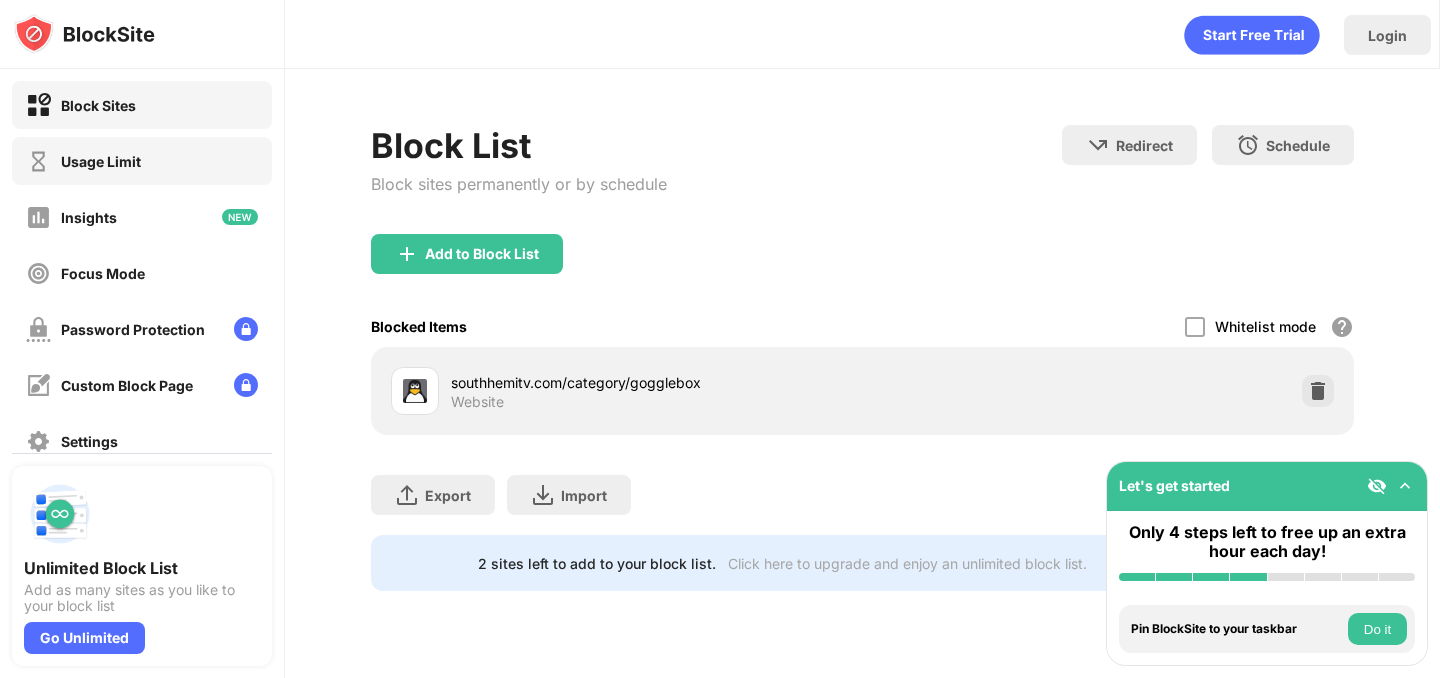 click on "Usage Limit" at bounding box center [142, 161] 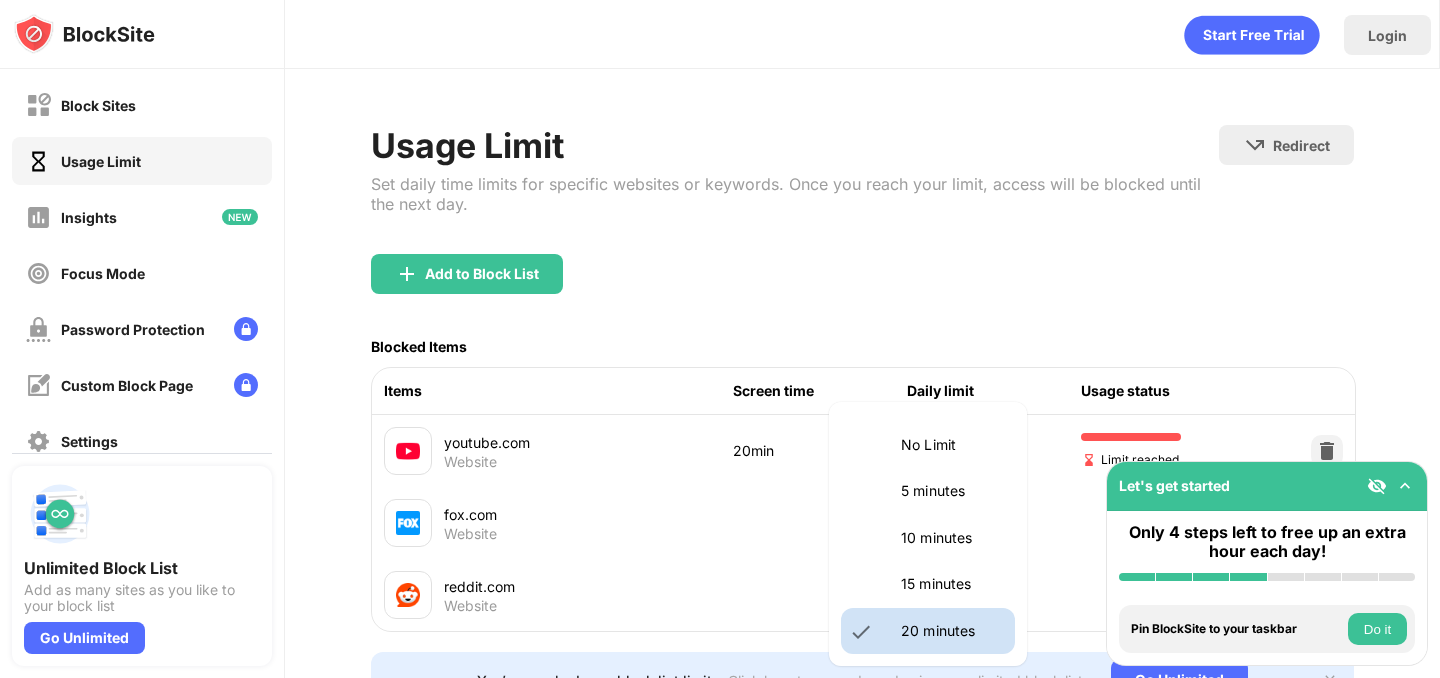 click on "Block Sites Usage Limit Insights Focus Mode Password Protection Custom Block Page Settings About Blocking Sync with other devices Disabled Unlimited Block List Add as many sites as you like to your block list Go Unlimited Let's get started Only 4 steps left to free up an extra hour each day! Install BlockSite Enable blocking by category Add at least 1 website to your blocklist Get personalized productivity suggestions Pin BlockSite to your taskbar Do it Check your productivity insights Do it Try visiting a site from your blocking list Do it Get our mobile app for free Do it Login Usage Limit Set daily time limits for specific websites or keywords. Once you reach your limit, access will be blocked until the next day. Redirect Choose a site to be redirected to when blocking is active Add to Block List Blocked Items Items Screen time Daily limit Usage status youtube.com Website 20min 20 minutes ** ​ Limit reached fox.com Website 20 minutes ** ​ reddit.com Website 15 minutes ** ​ Go Unlimited" at bounding box center [720, 339] 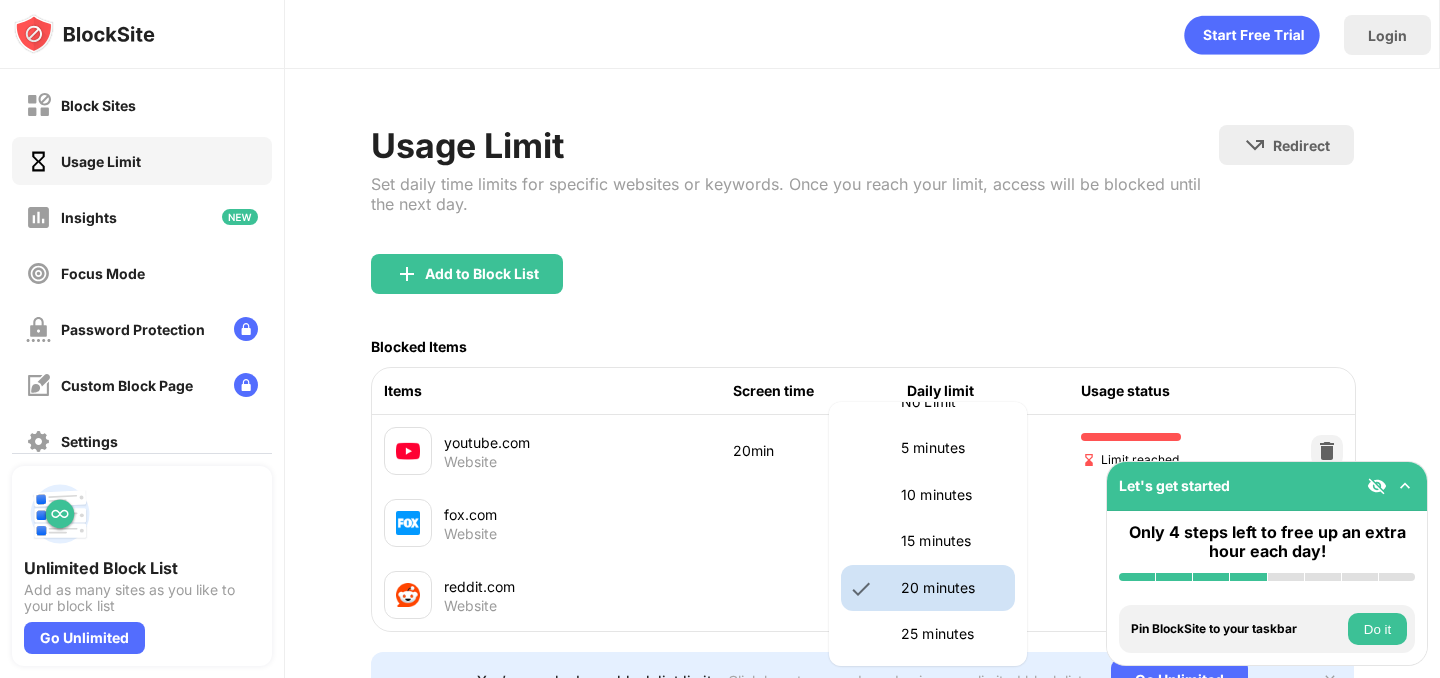 click on "25 minutes" at bounding box center [952, 634] 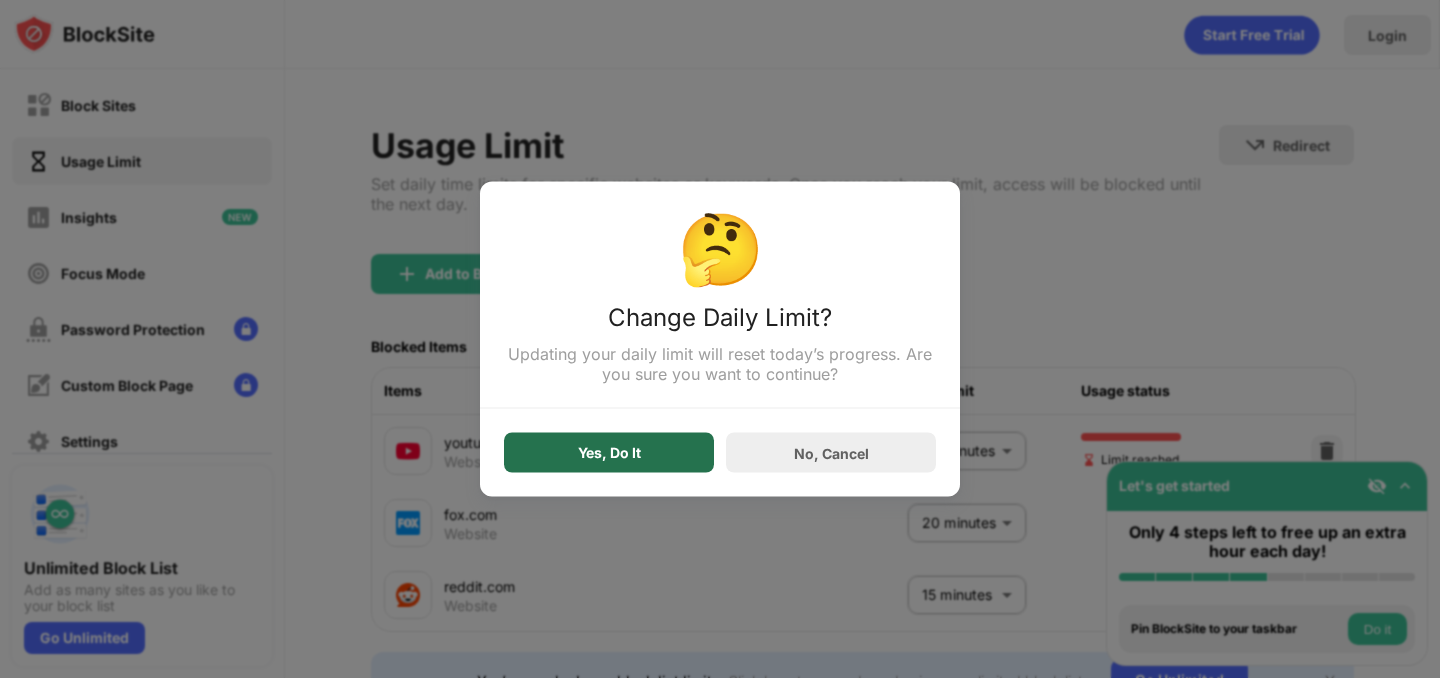 click on "Yes, Do It" at bounding box center [609, 453] 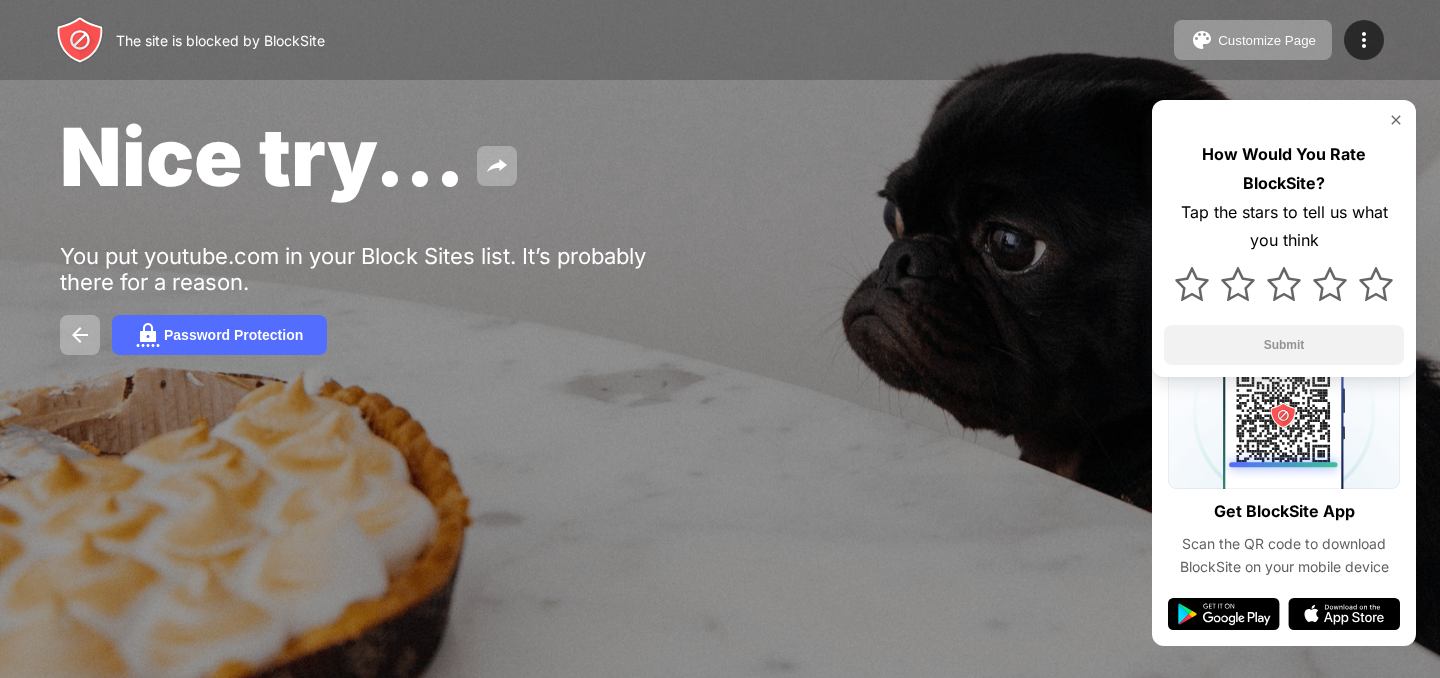 scroll, scrollTop: 0, scrollLeft: 0, axis: both 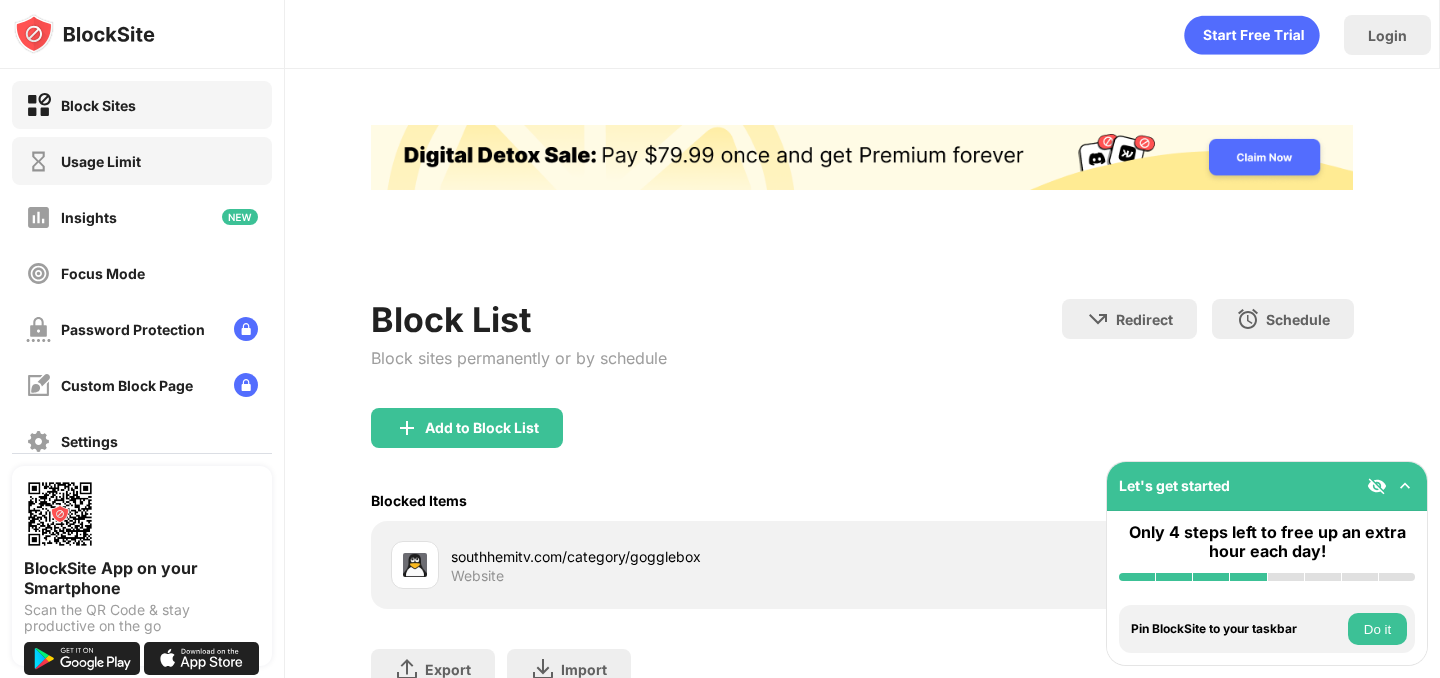 click on "Usage Limit" at bounding box center [142, 161] 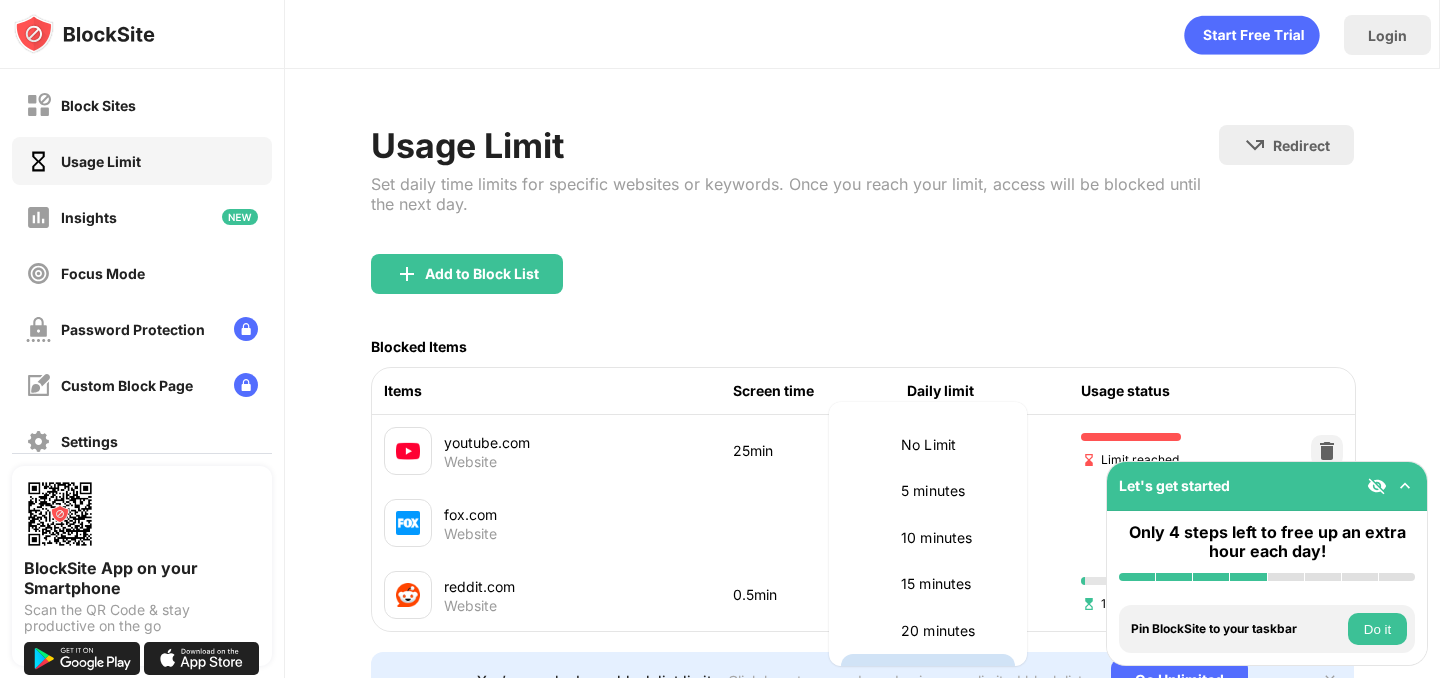 click on "Block Sites Usage Limit Insights Focus Mode Password Protection Custom Block Page Settings About Blocking Sync with other devices Disabled BlockSite App on your Smartphone Scan the QR Code & stay productive on the go Let's get started Only 4 steps left to free up an extra hour each day! Install BlockSite Enable blocking by category Add at least 1 website to your blocklist Get personalized productivity suggestions Pin BlockSite to your taskbar Do it Check your productivity insights Do it Try visiting a site from your blocking list Do it Get our mobile app for free Do it Login Usage Limit Set daily time limits for specific websites or keywords. Once you reach your limit, access will be blocked until the next day. Redirect Choose a site to be redirected to when blocking is active Add to Block List Blocked Items Items Screen time Daily limit Usage status youtube.com Website 25min 25 minutes ** ​ Limit reached fox.com Website 20 minutes ** ​ reddit.com Website 0.5min 15 minutes ** ​ 14.5min left Go Unlimited" at bounding box center (720, 339) 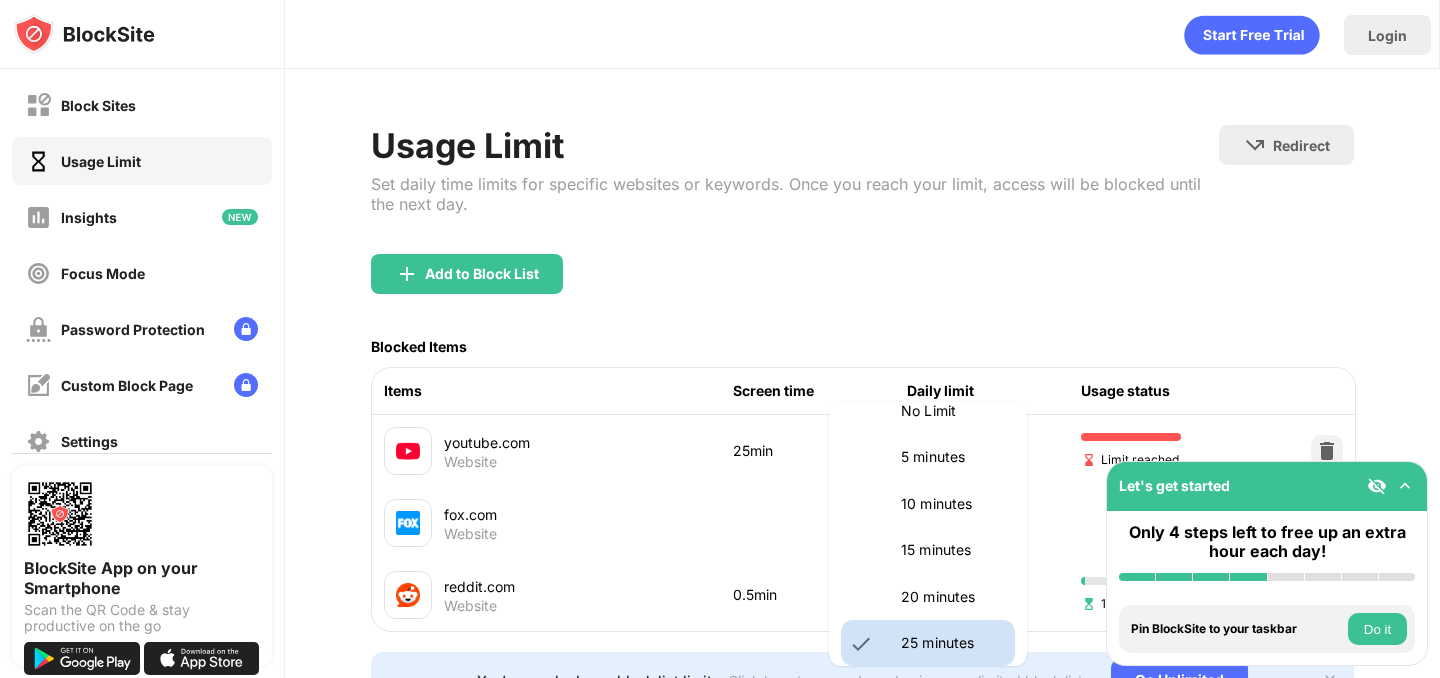 click on "20 minutes" at bounding box center (952, 597) 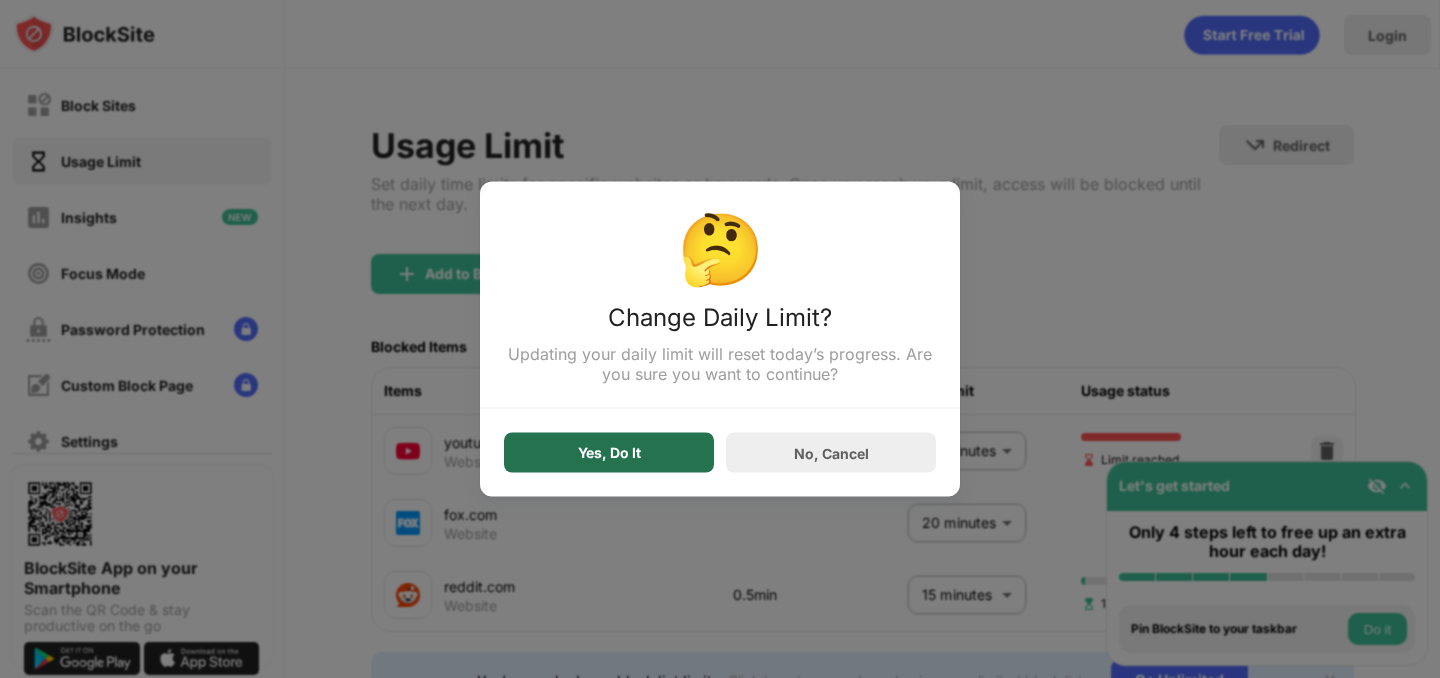 click on "Yes, Do It" at bounding box center (609, 453) 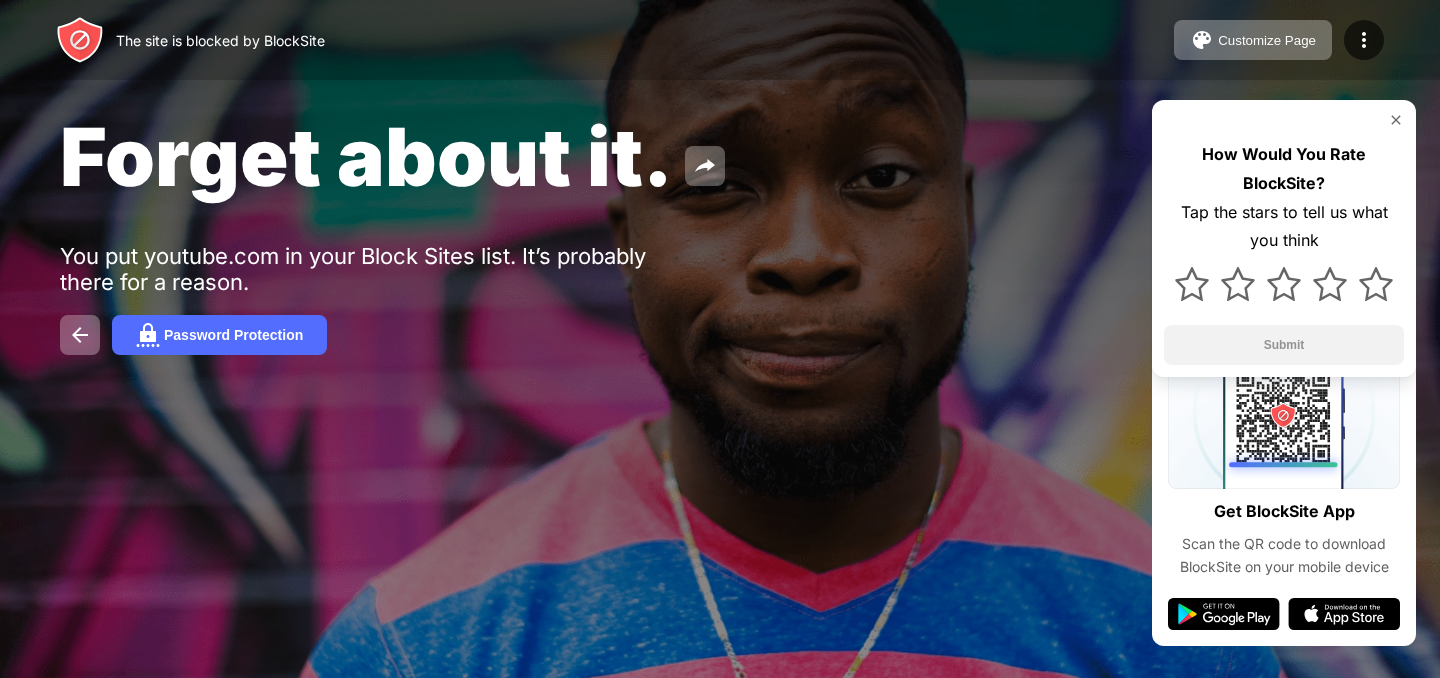 scroll, scrollTop: 0, scrollLeft: 0, axis: both 